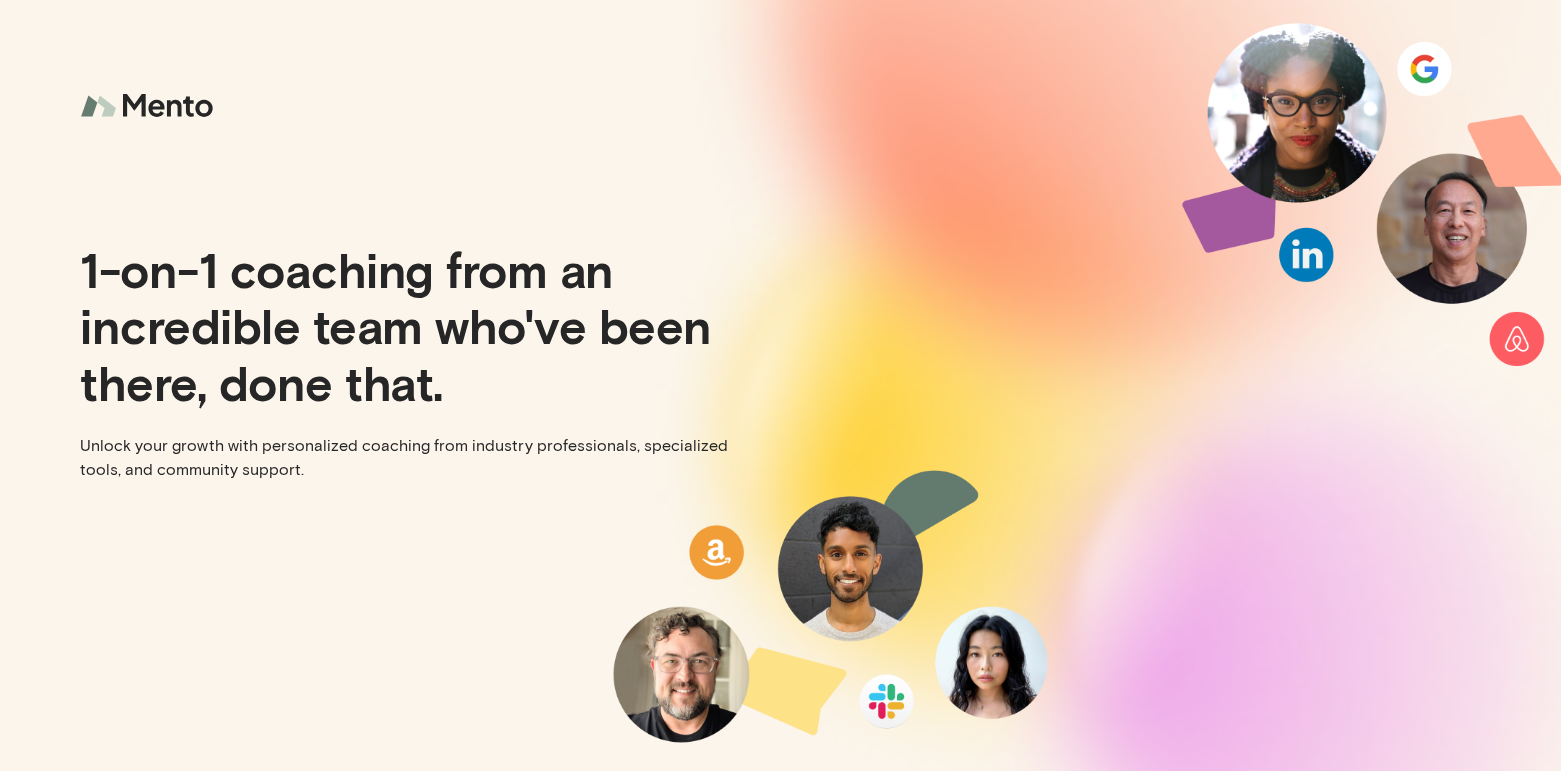 scroll, scrollTop: 0, scrollLeft: 0, axis: both 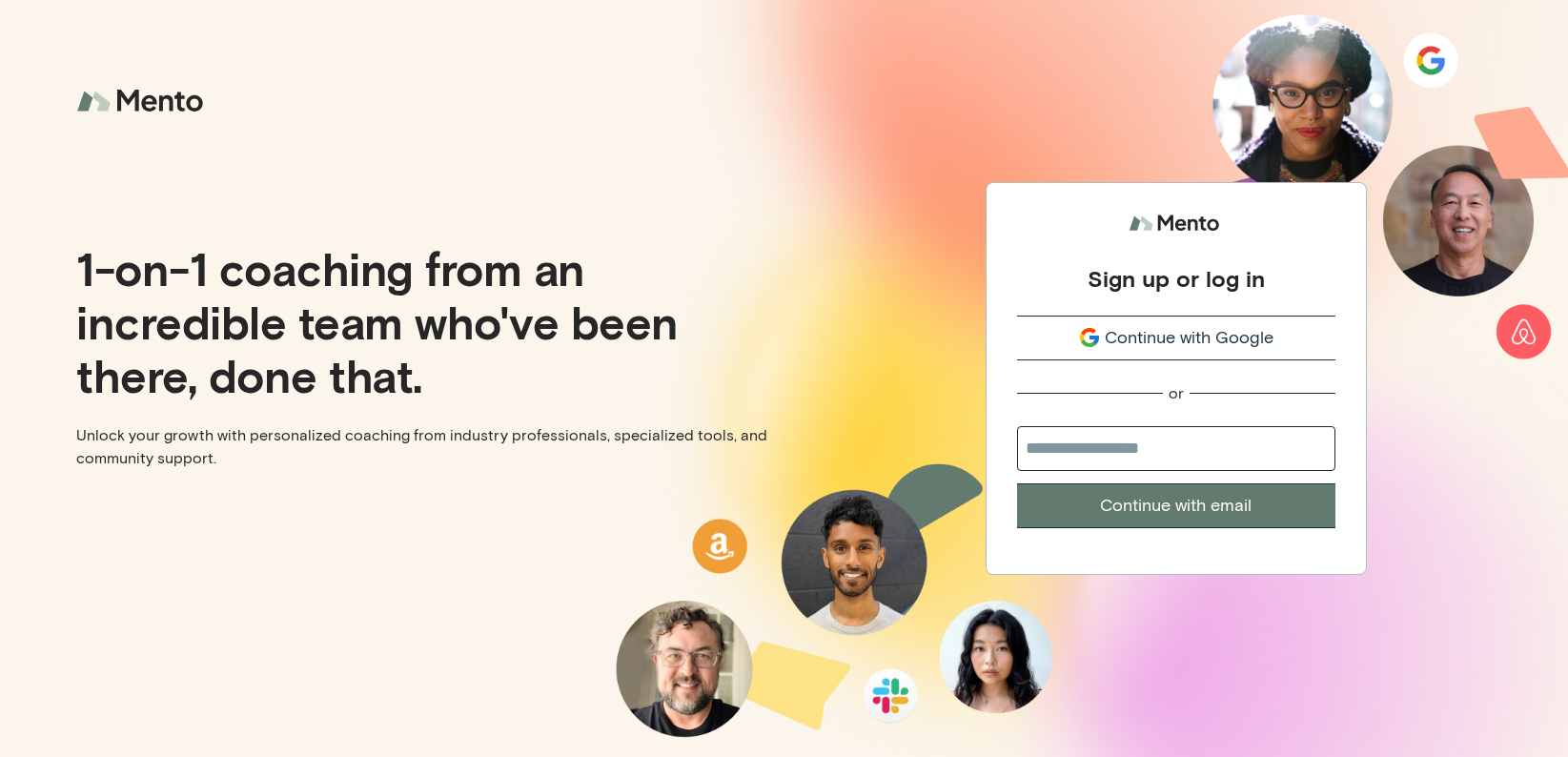 click at bounding box center [1176, 448] 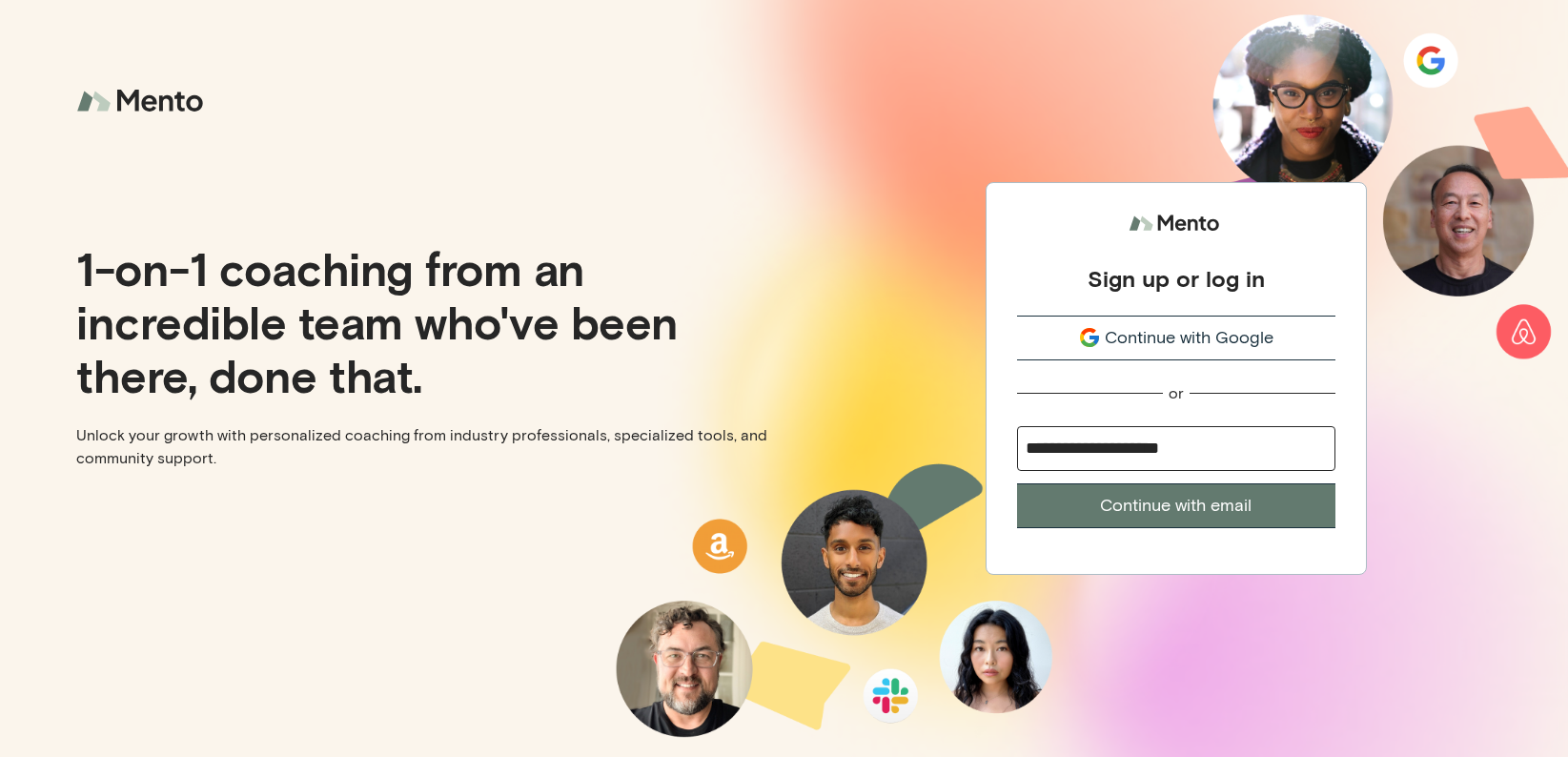 type on "**********" 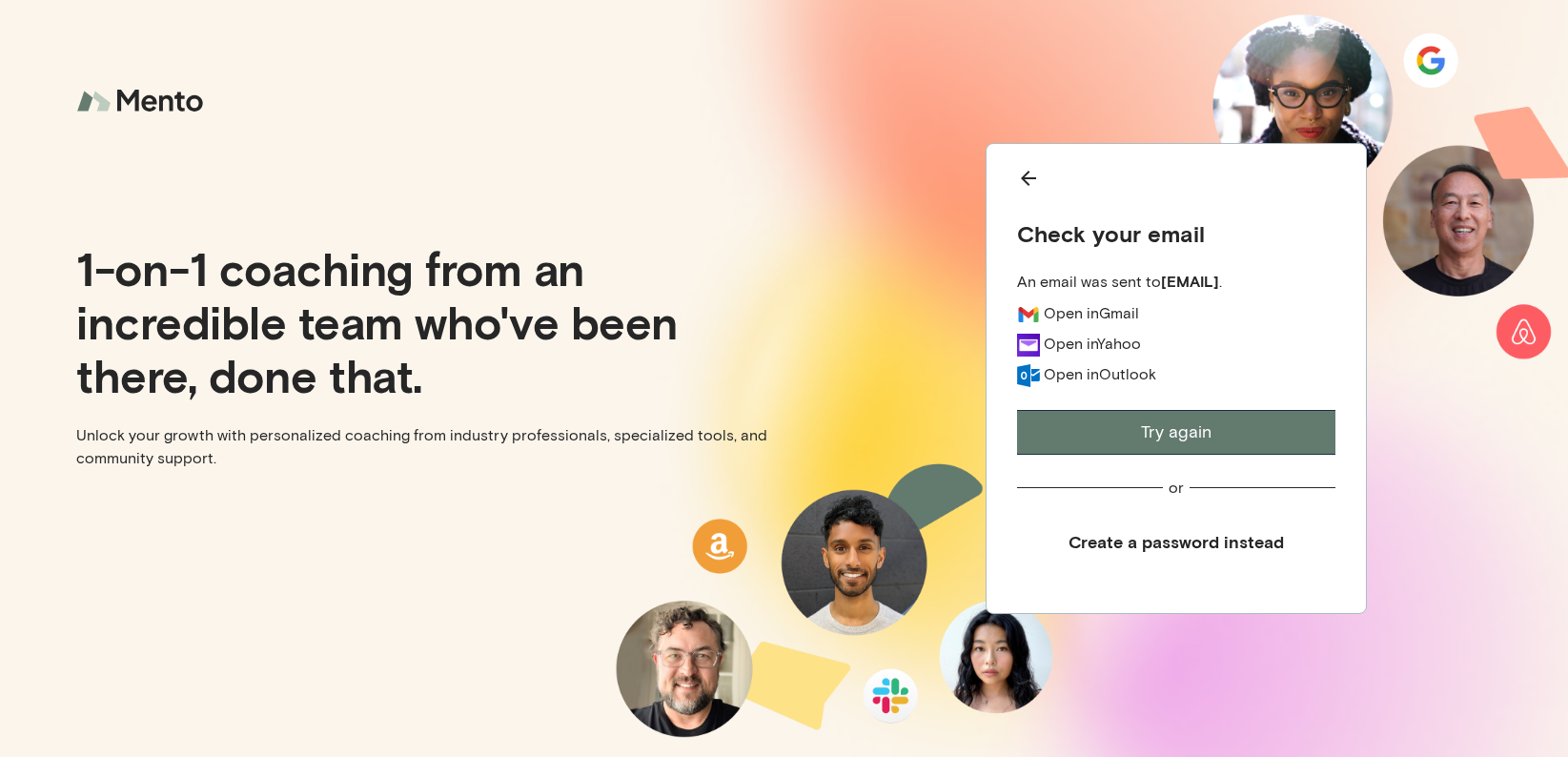 click on "Try again" at bounding box center [1176, 432] 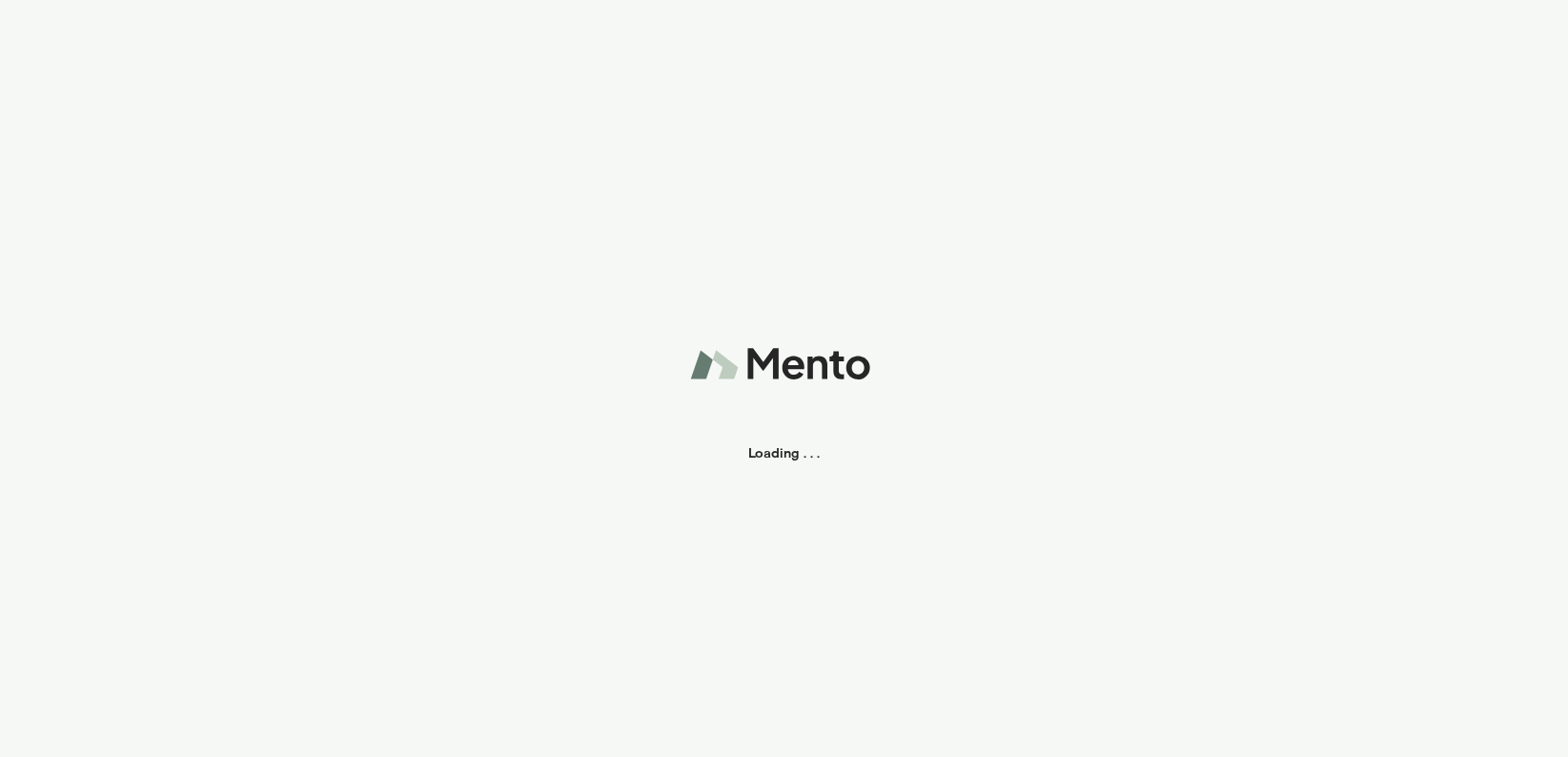 scroll, scrollTop: 0, scrollLeft: 0, axis: both 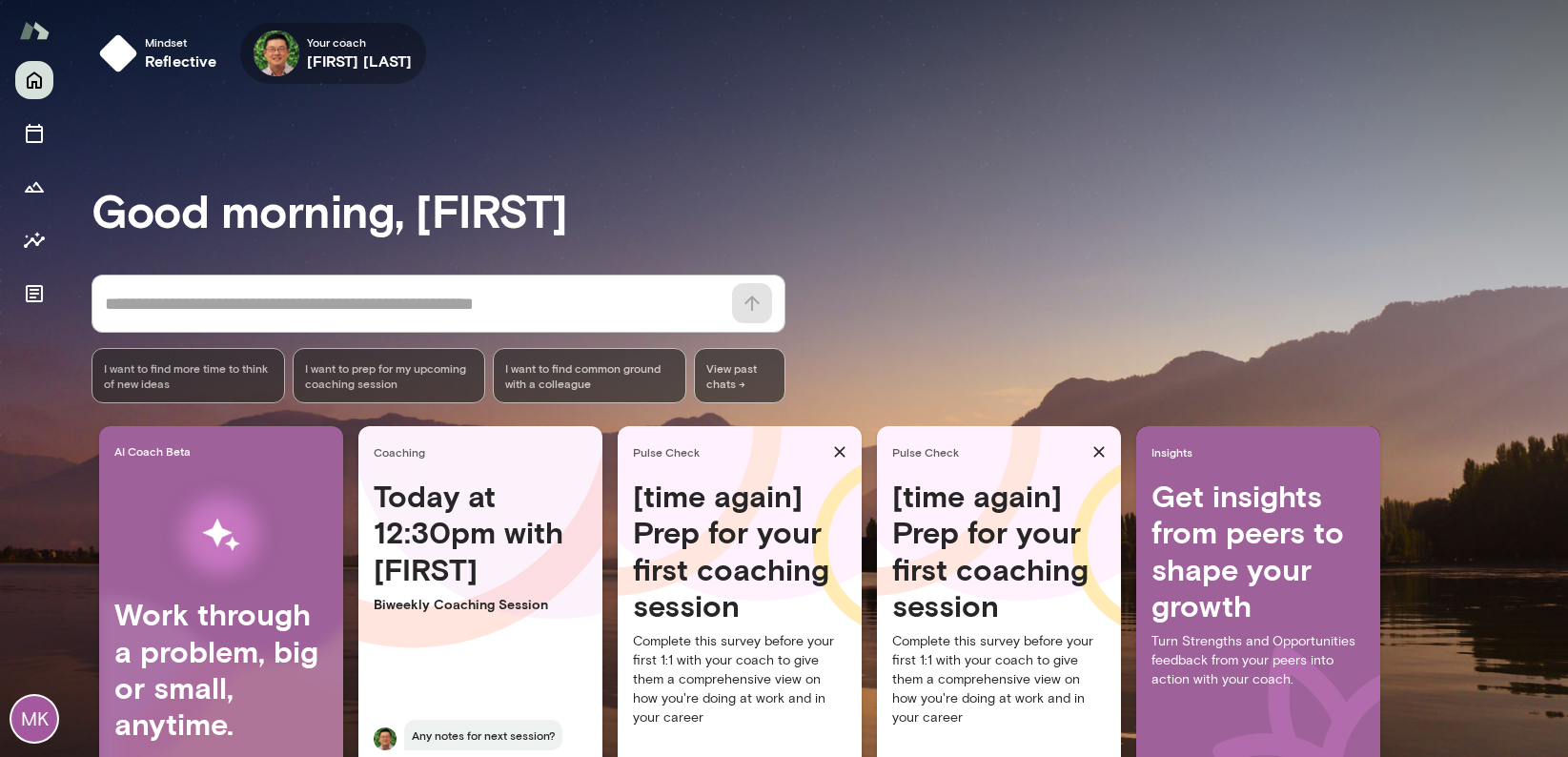 click on "[FIRST] [LAST]" at bounding box center [359, 61] 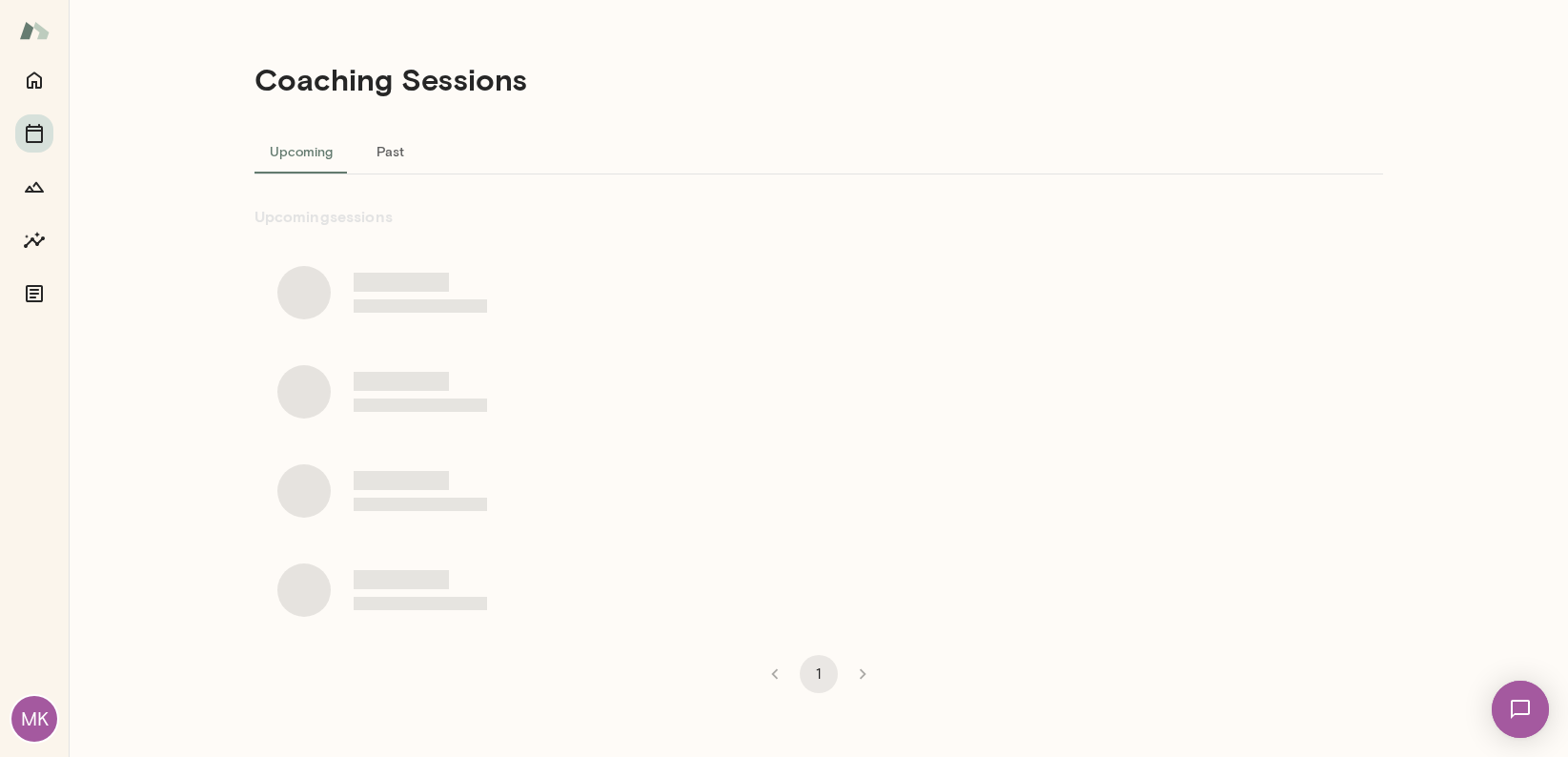 scroll, scrollTop: 0, scrollLeft: 0, axis: both 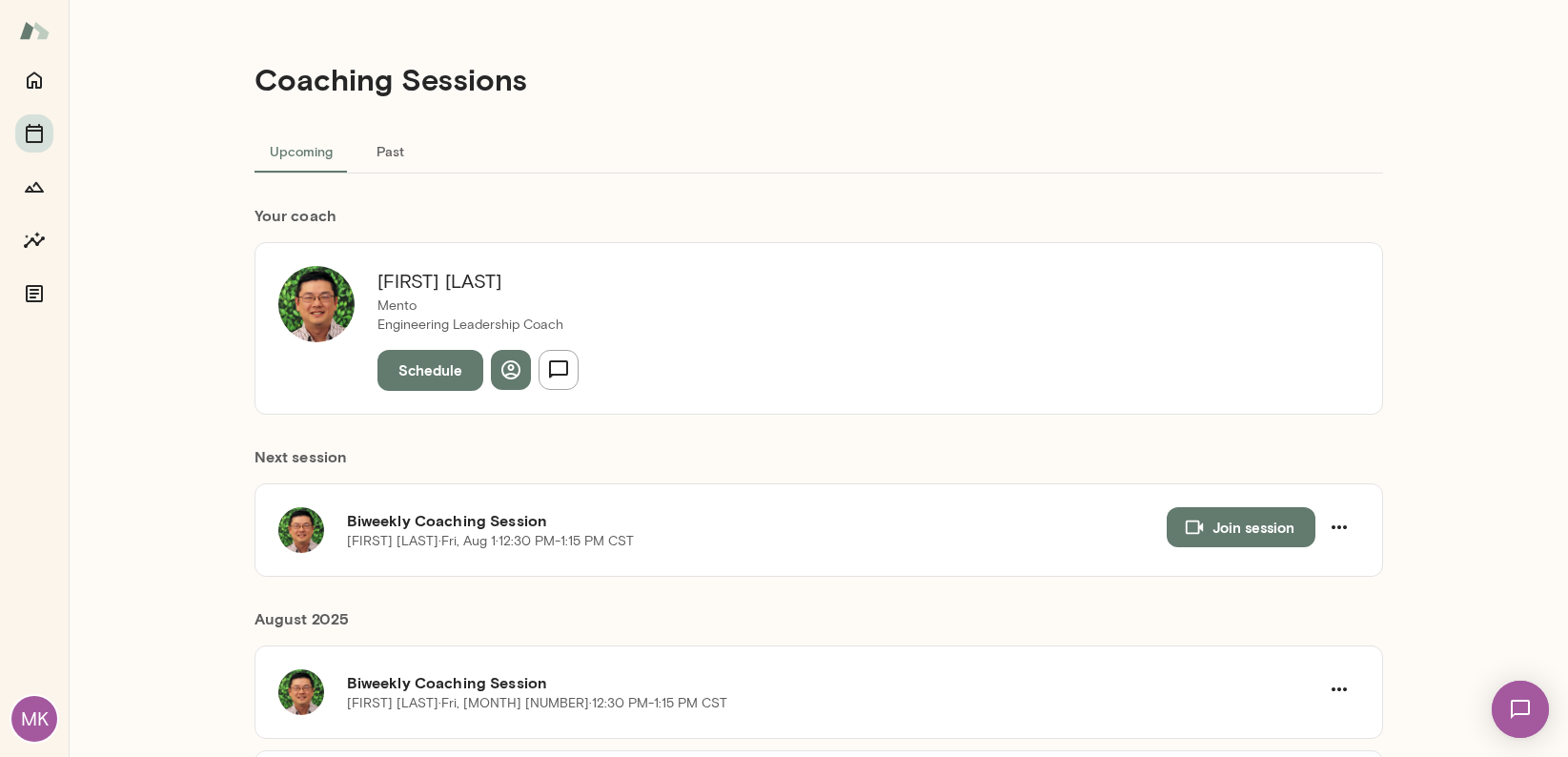 click on "Schedule" at bounding box center [430, 370] 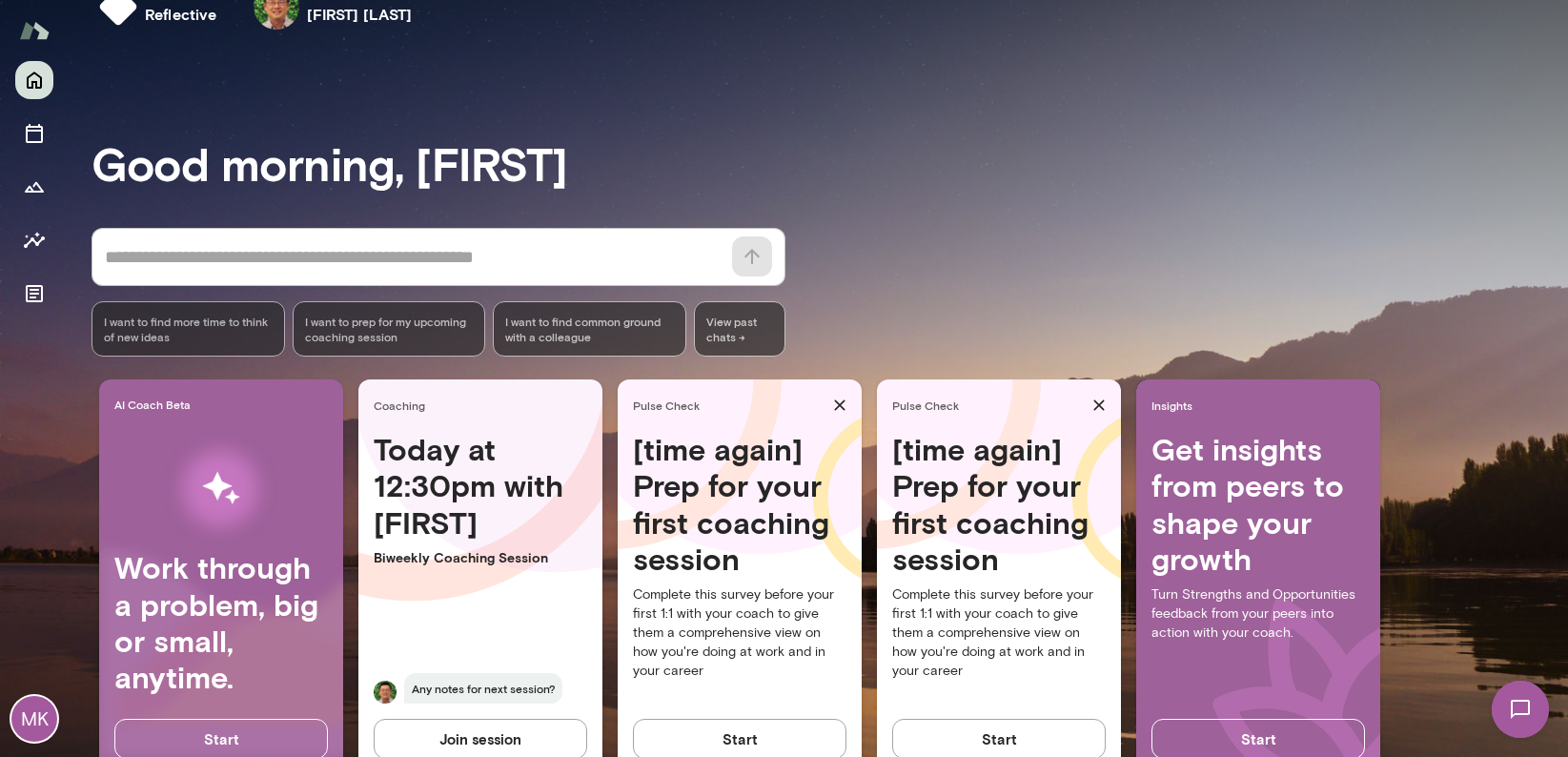 click on "Today at 12:30pm with Brandon Biweekly Coaching Session Any notes for next session?" at bounding box center [480, 579] 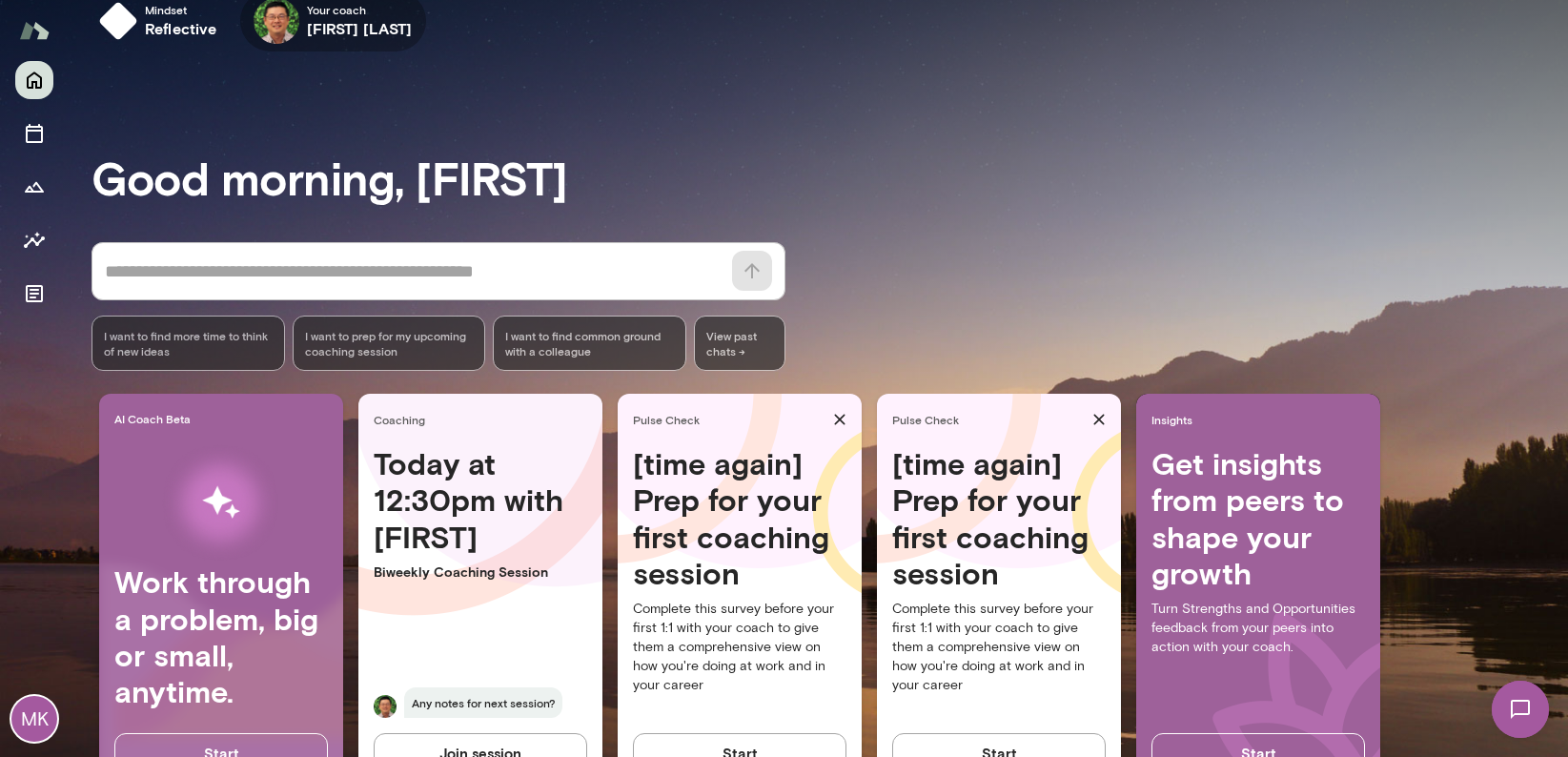 scroll, scrollTop: 0, scrollLeft: 0, axis: both 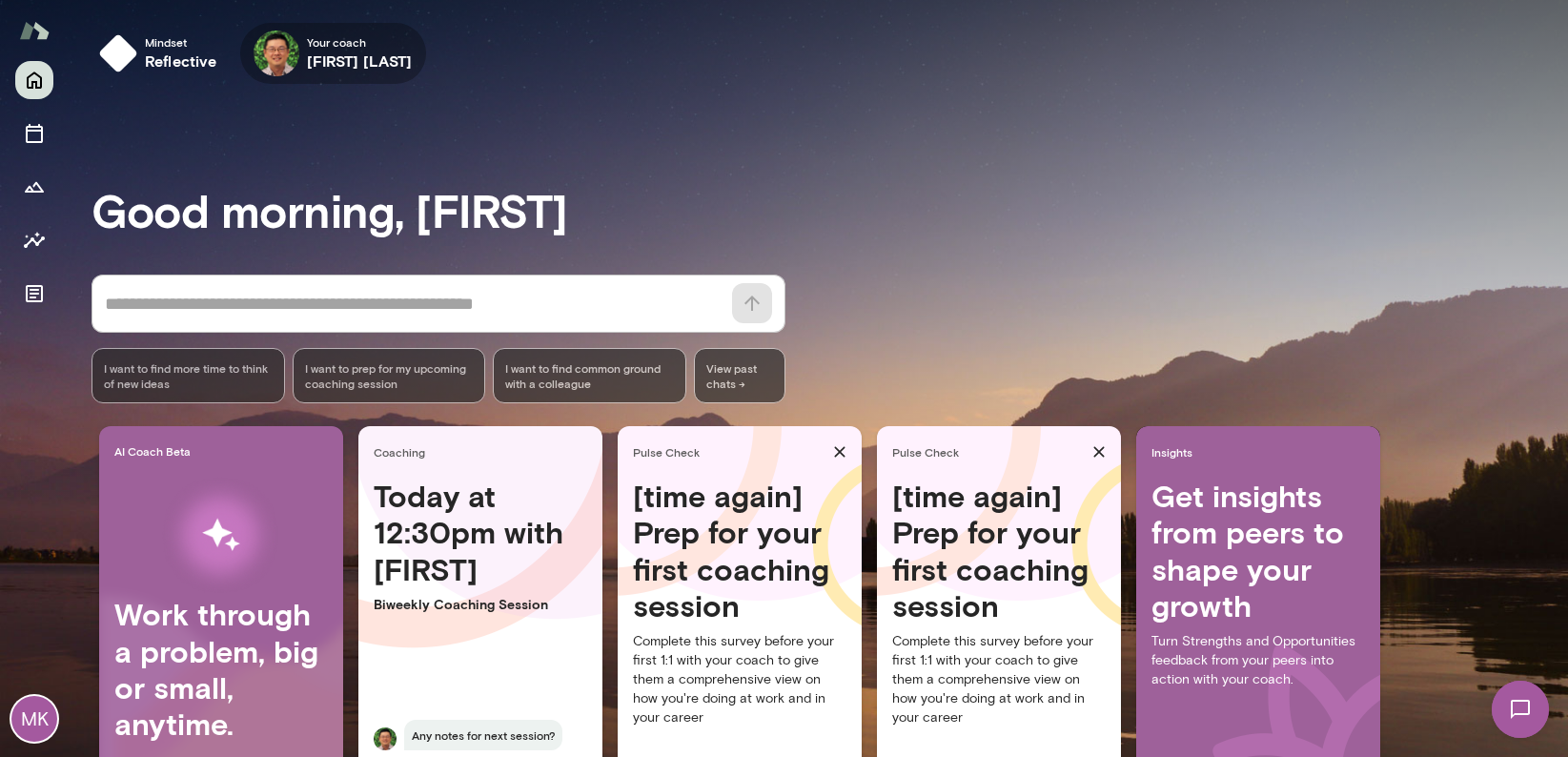 click 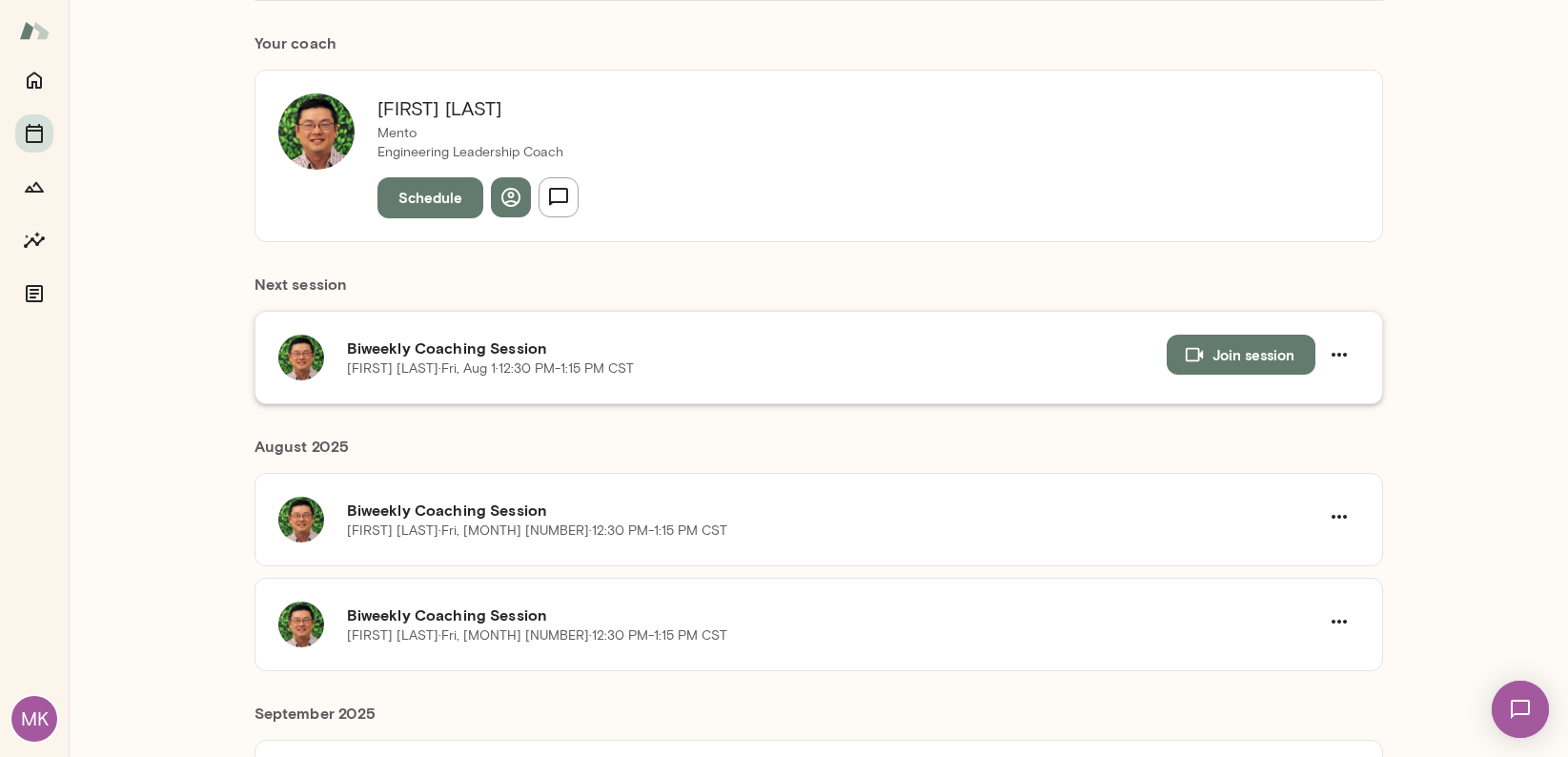scroll, scrollTop: 191, scrollLeft: 0, axis: vertical 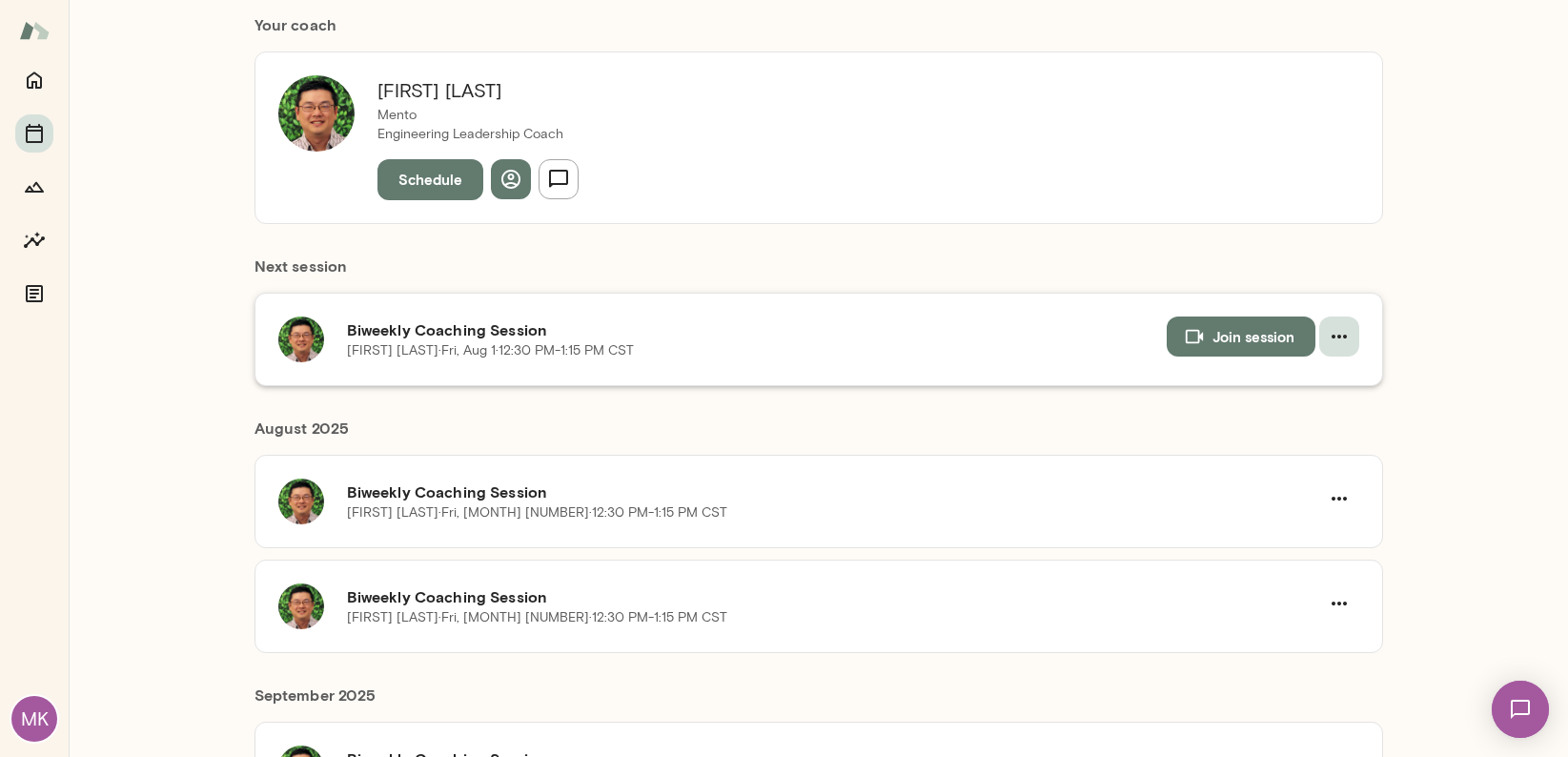 click 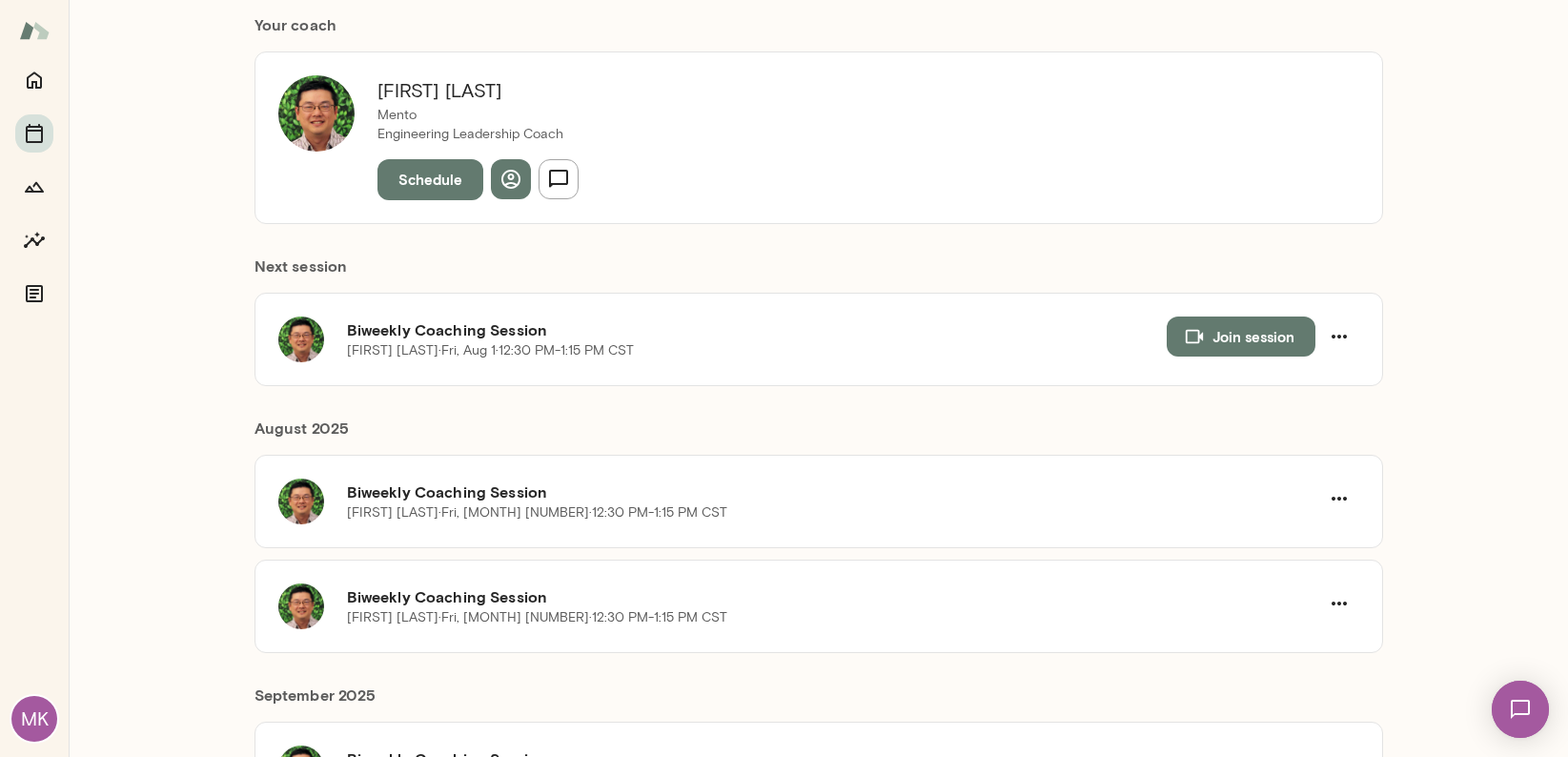 click on "Reschedule" at bounding box center (79, 55) 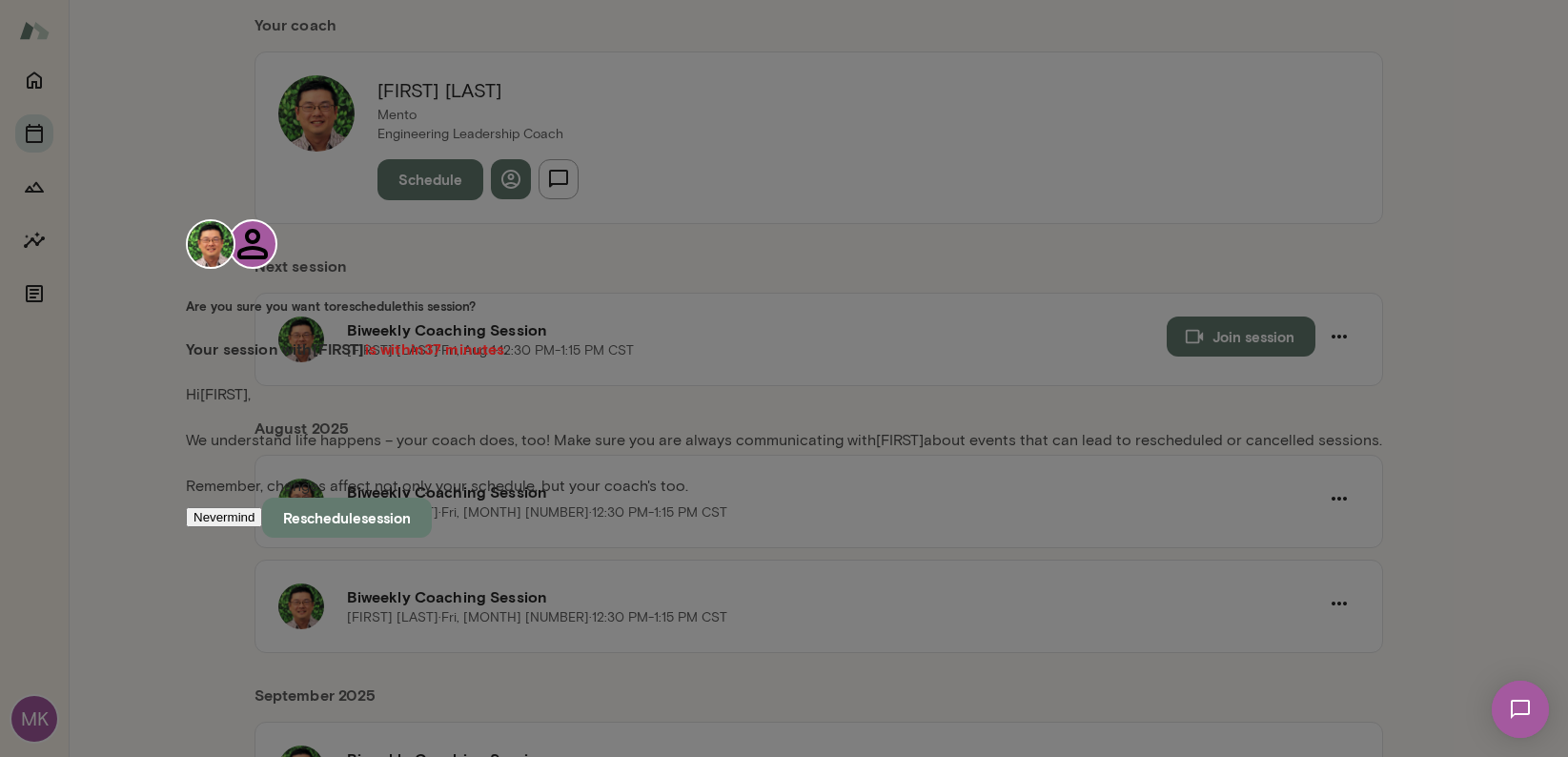 click on "Reschedule  session" at bounding box center [347, 518] 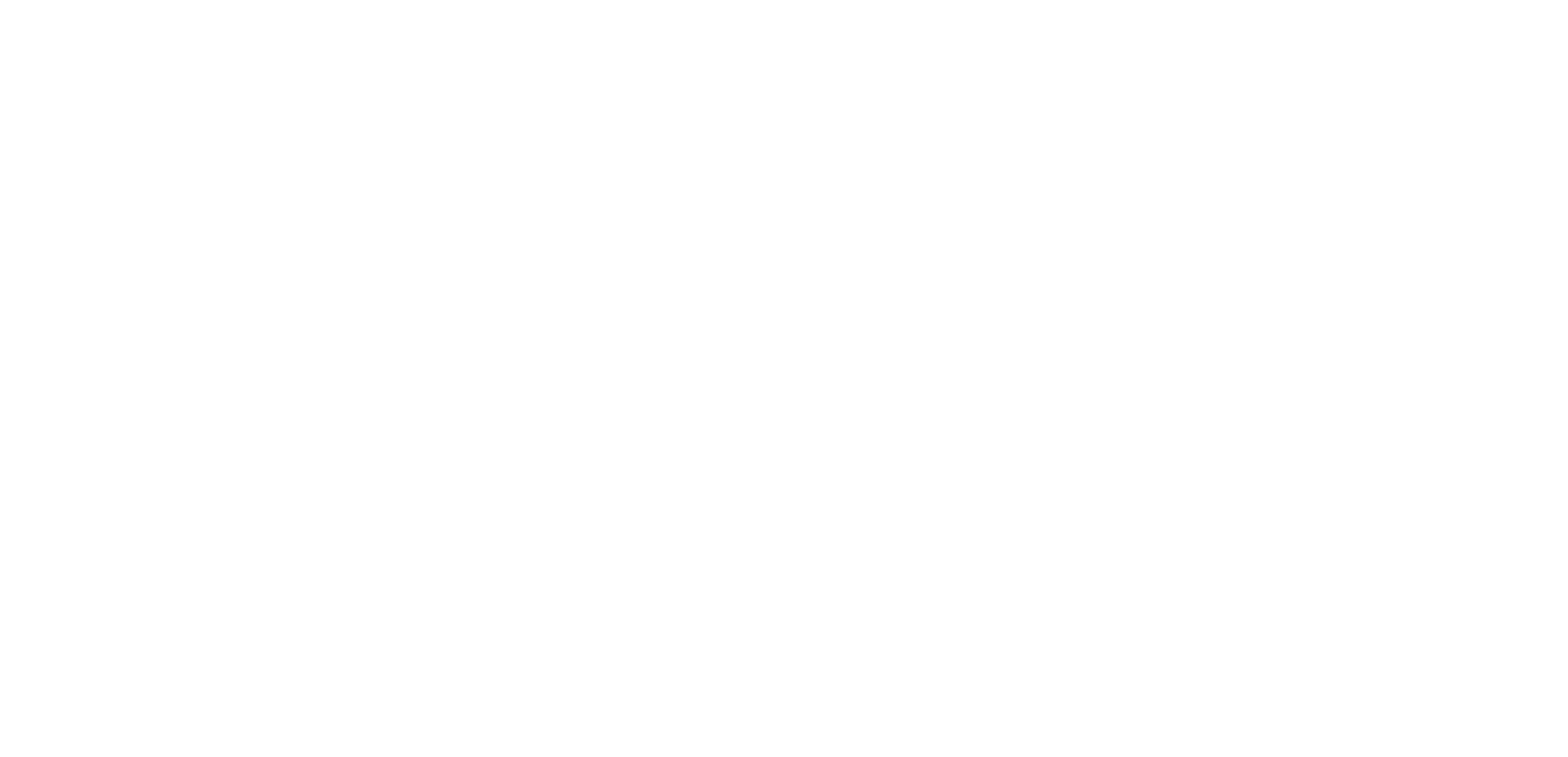 scroll, scrollTop: 0, scrollLeft: 0, axis: both 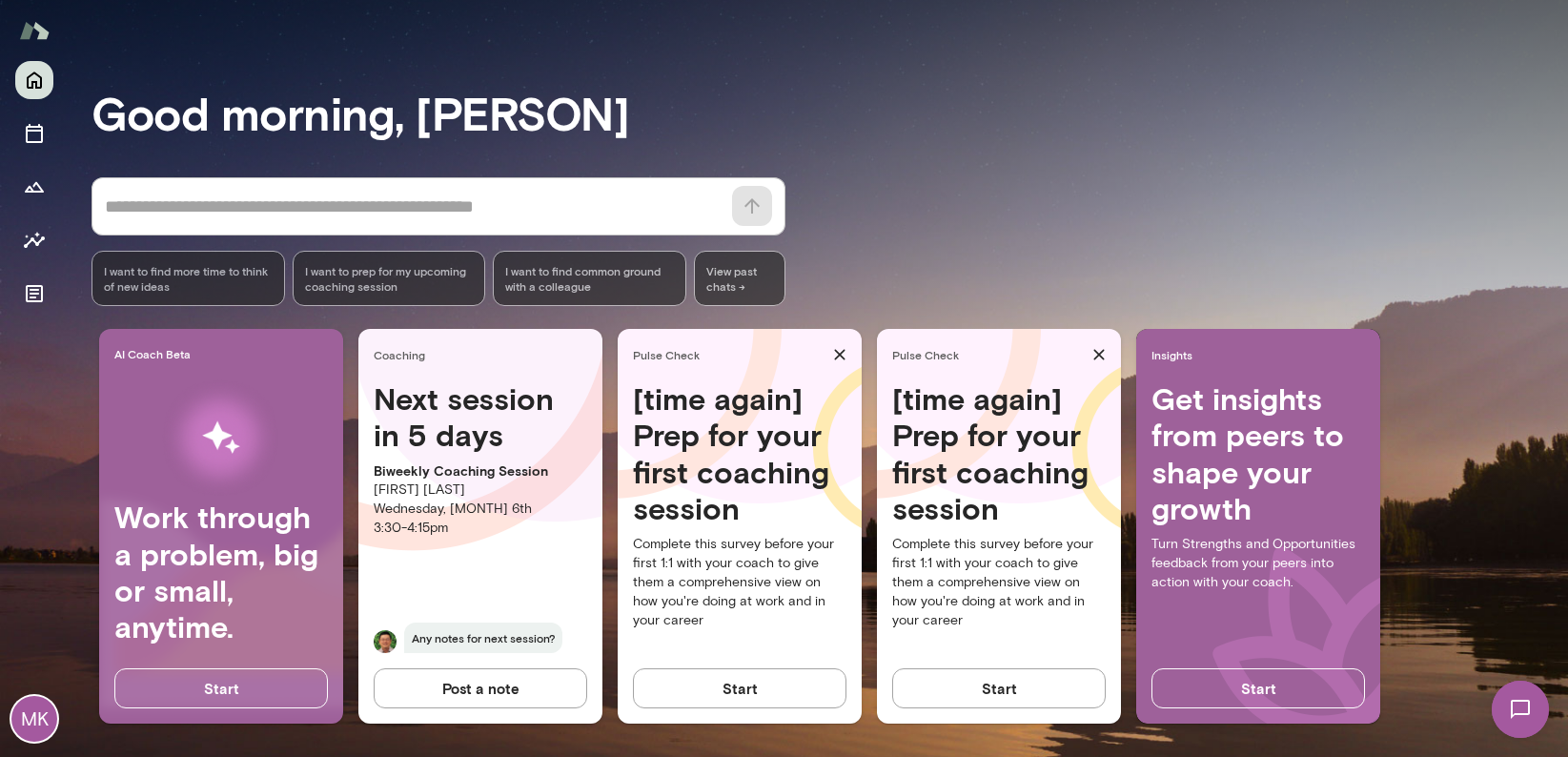 click on "Any notes for next session?" at bounding box center (483, 638) 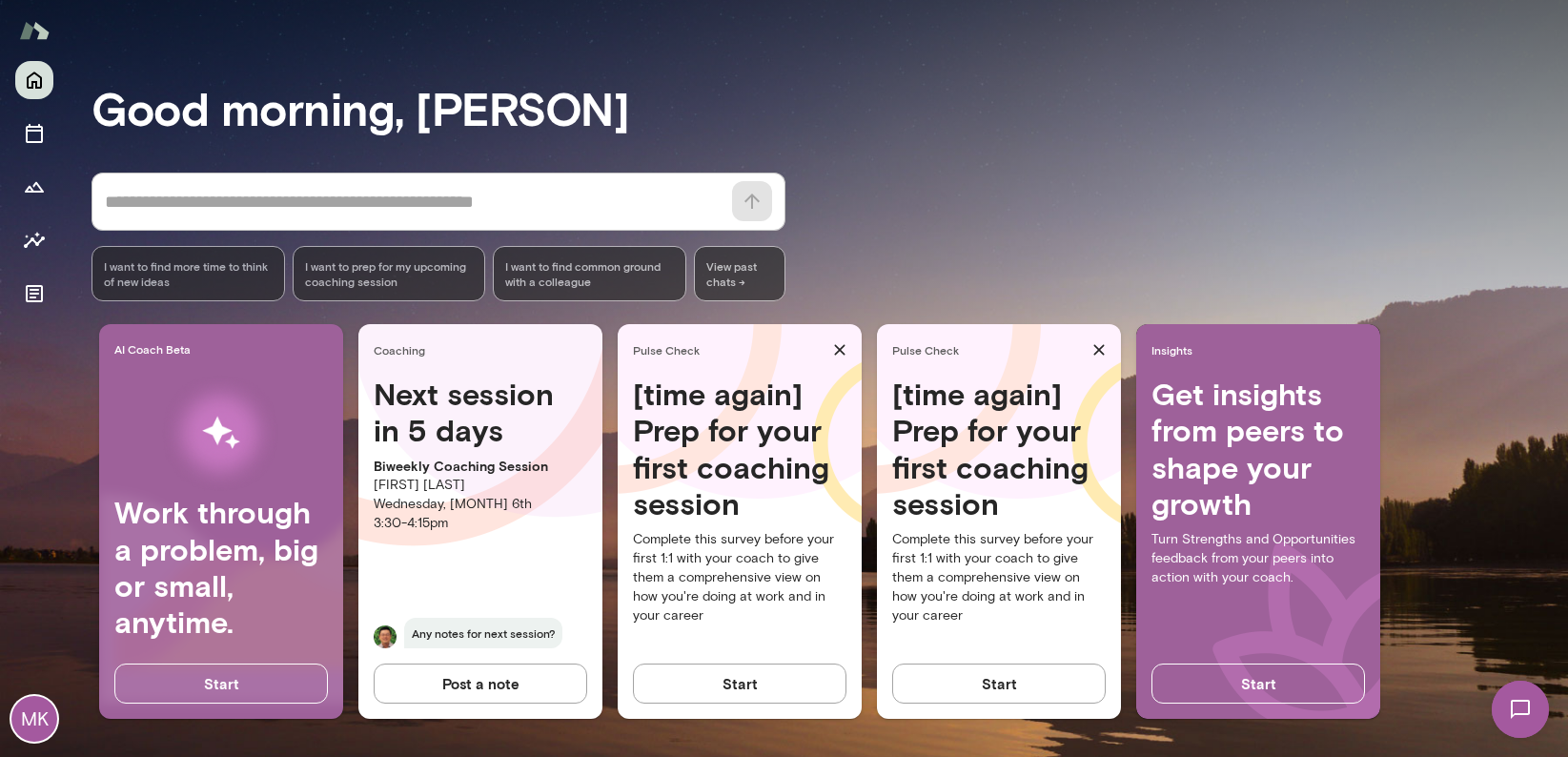 click on "[FIRST] [LAST]" at bounding box center [480, 485] 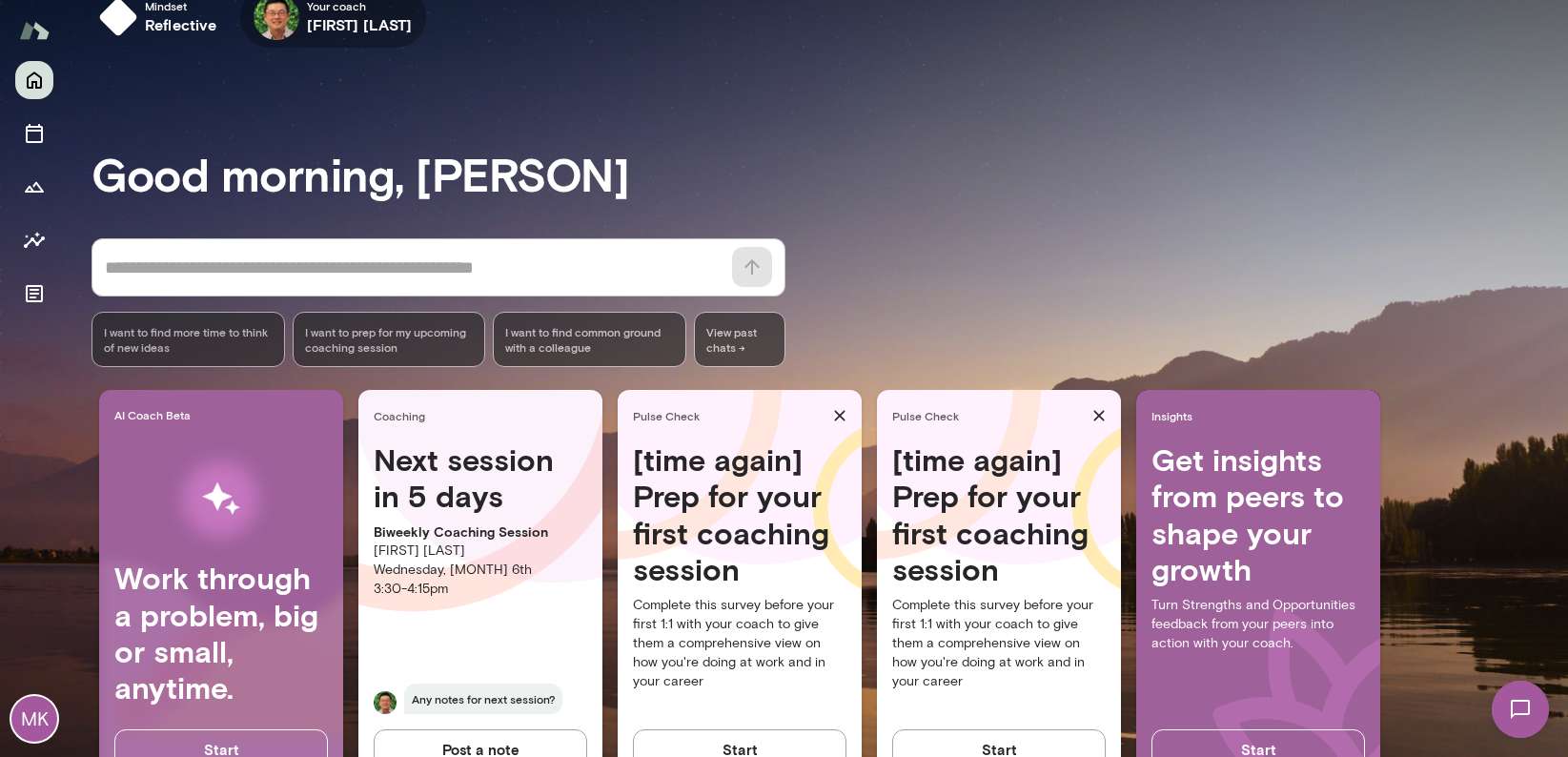 scroll, scrollTop: 0, scrollLeft: 0, axis: both 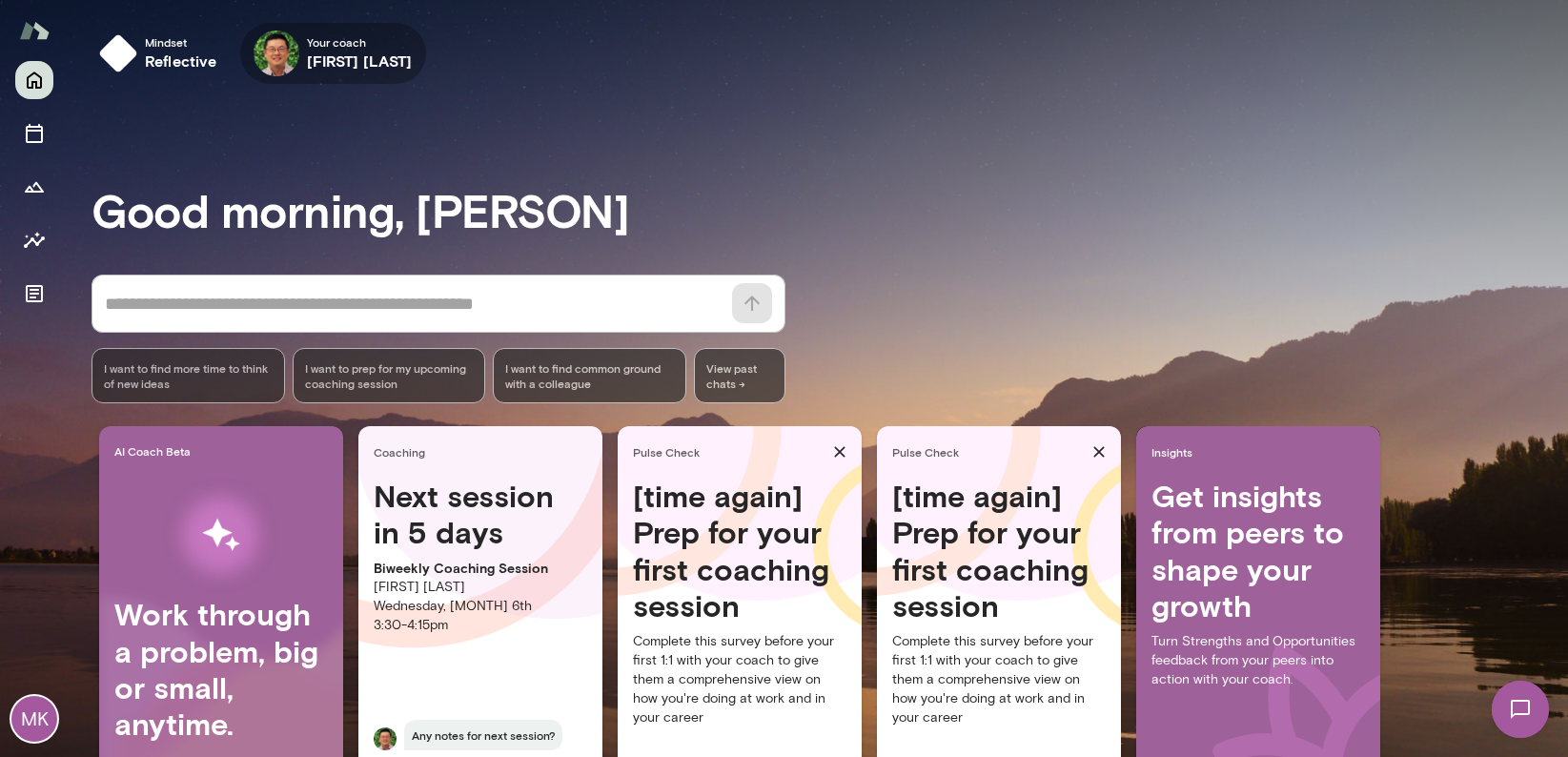 click 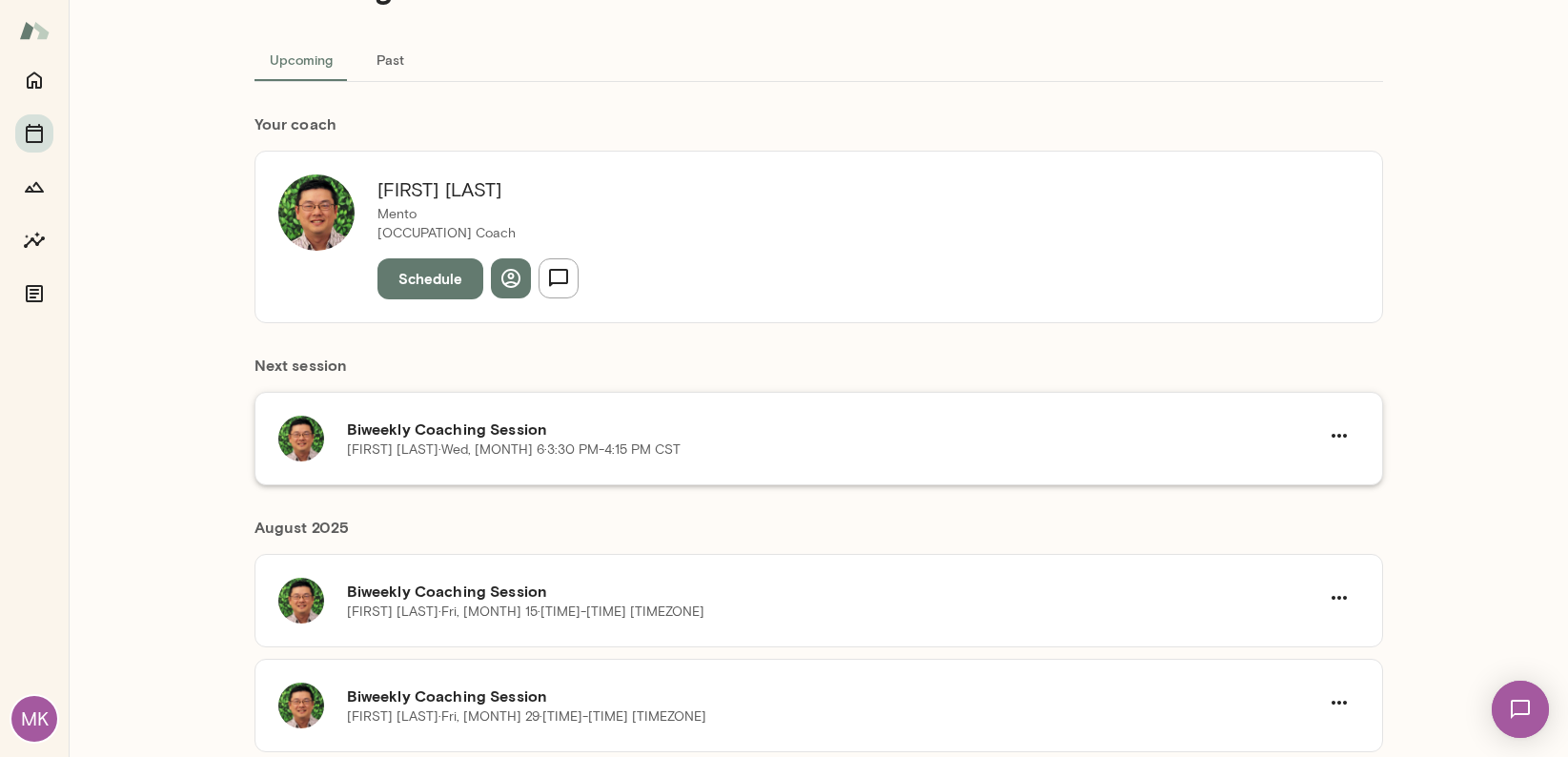 scroll, scrollTop: 96, scrollLeft: 0, axis: vertical 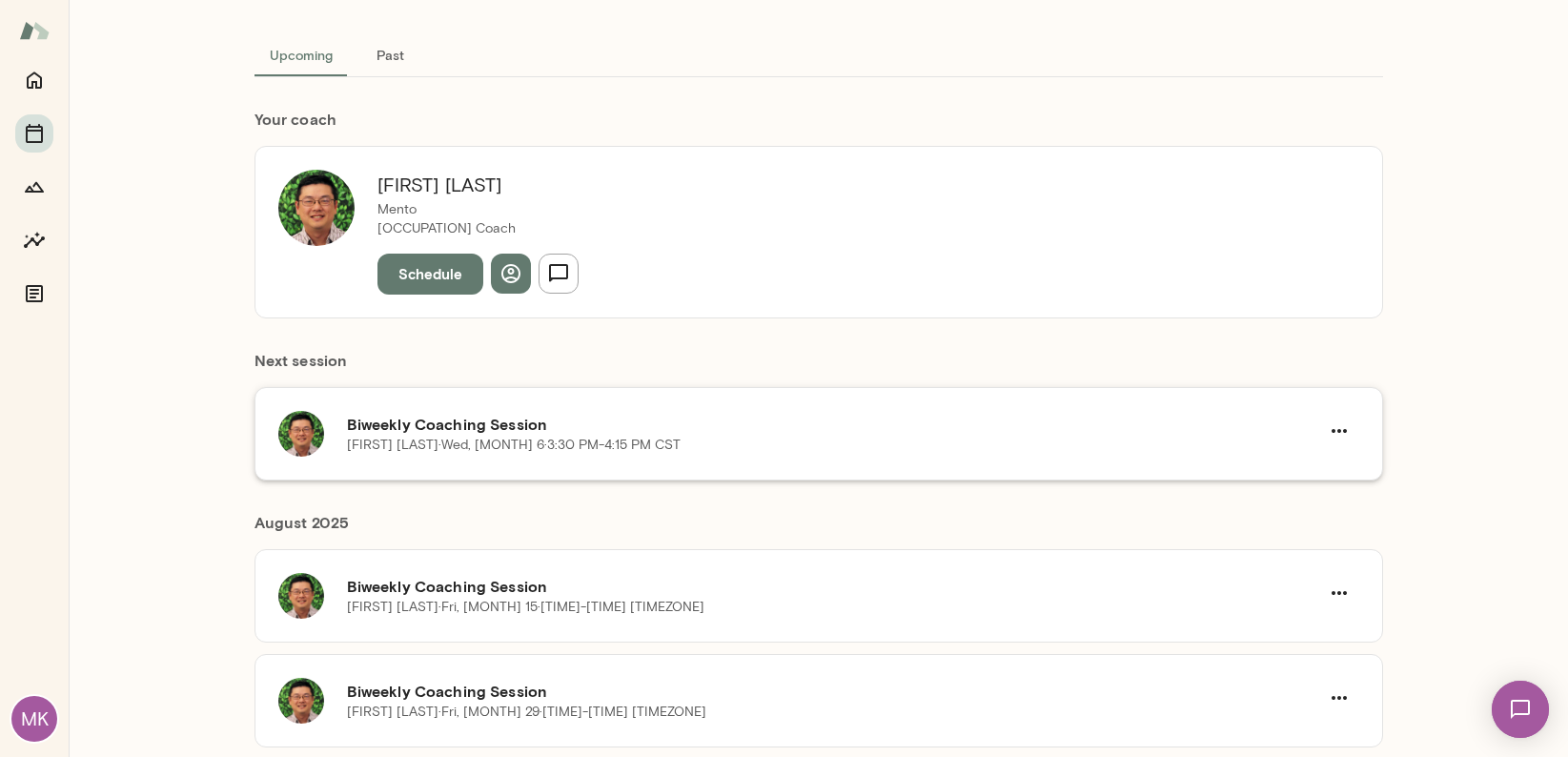 click on "Biweekly Coaching Session" at bounding box center [833, 424] 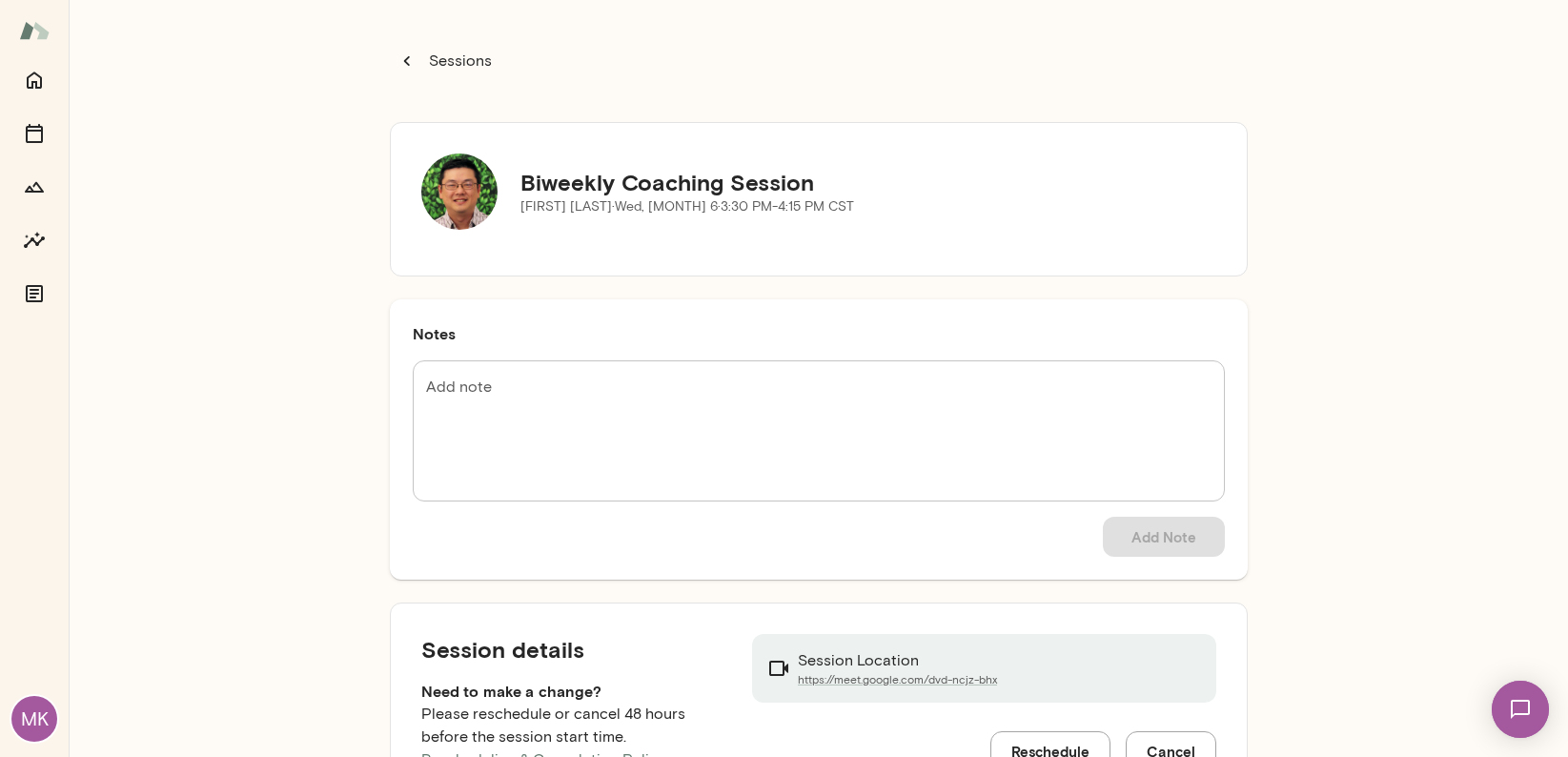 scroll, scrollTop: 84, scrollLeft: 0, axis: vertical 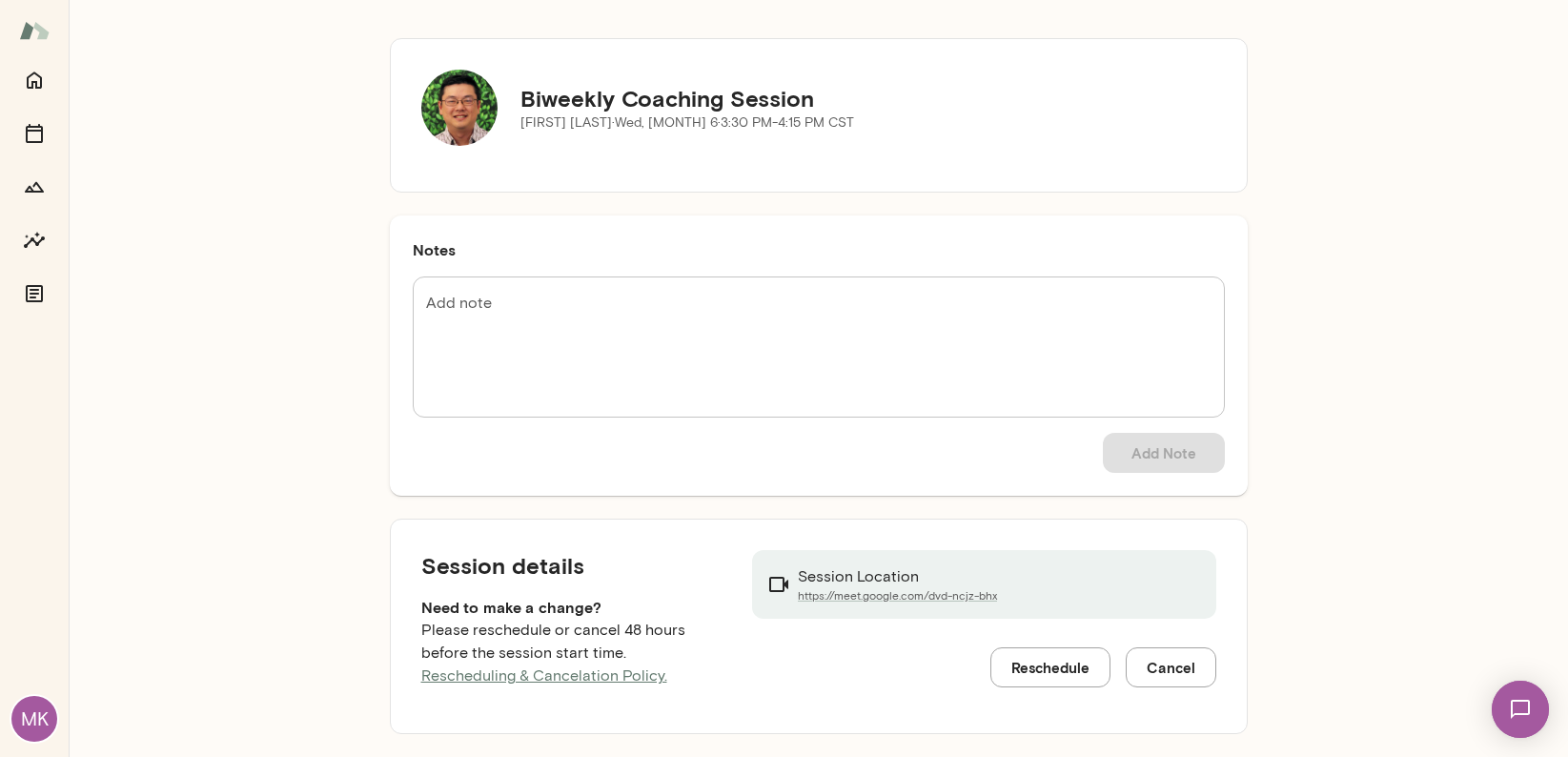 click on "Reschedule" at bounding box center (1050, 667) 